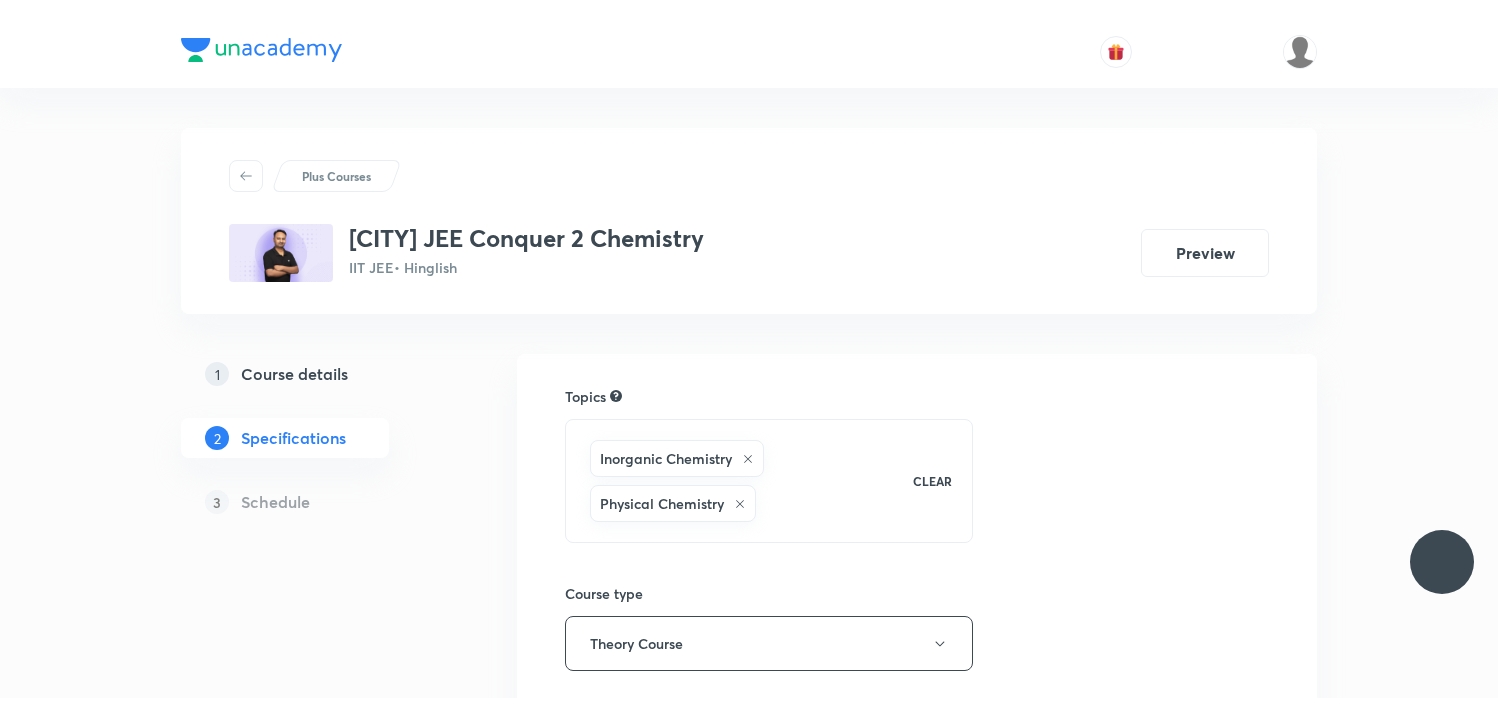 scroll, scrollTop: 0, scrollLeft: 0, axis: both 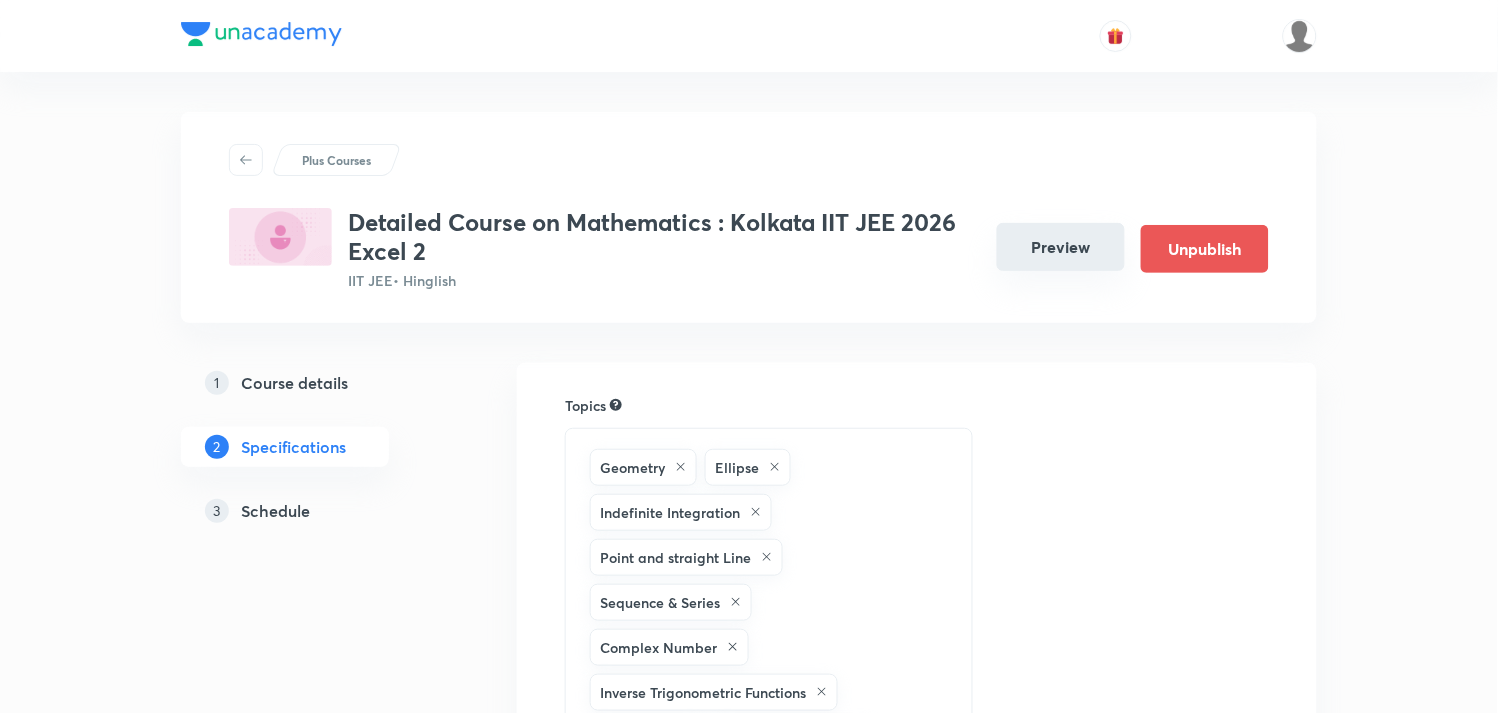 click on "Preview" at bounding box center (1061, 247) 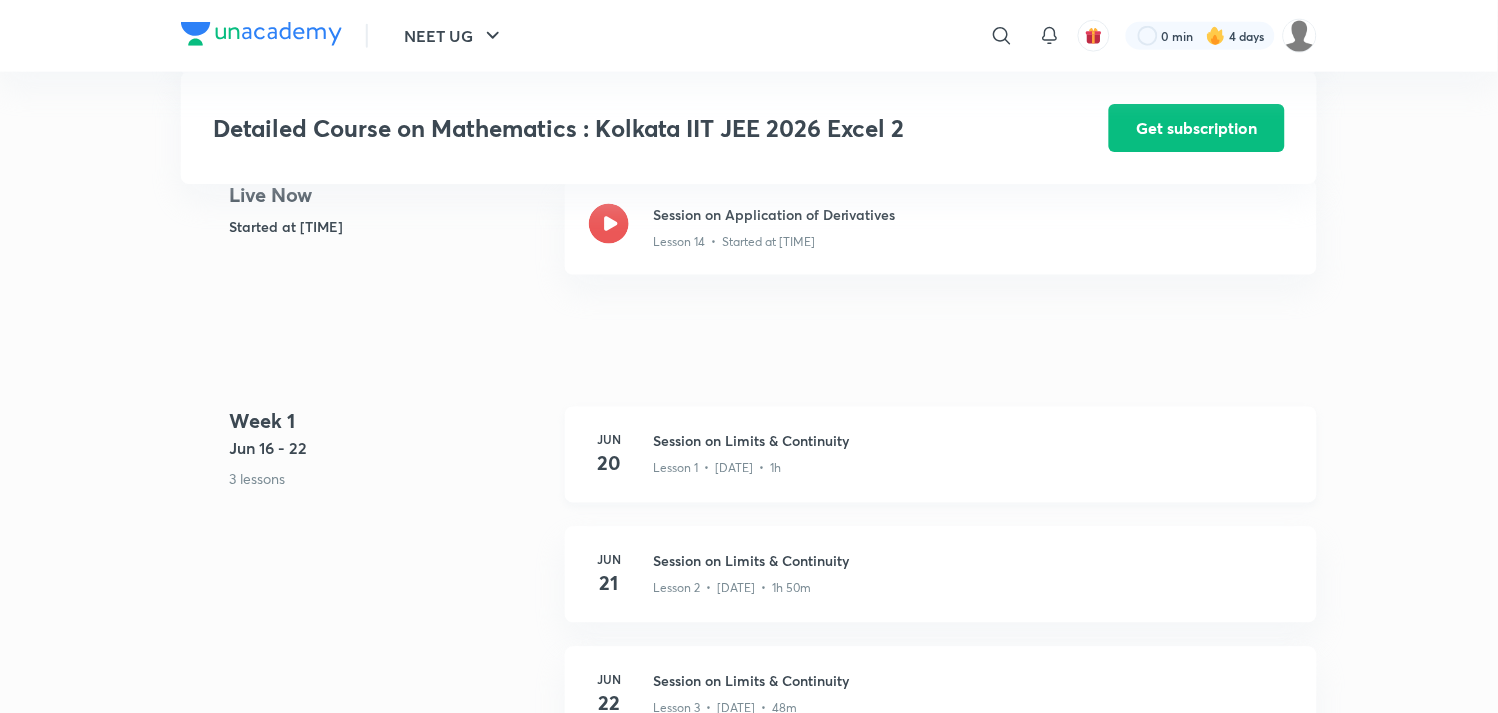 scroll, scrollTop: 555, scrollLeft: 0, axis: vertical 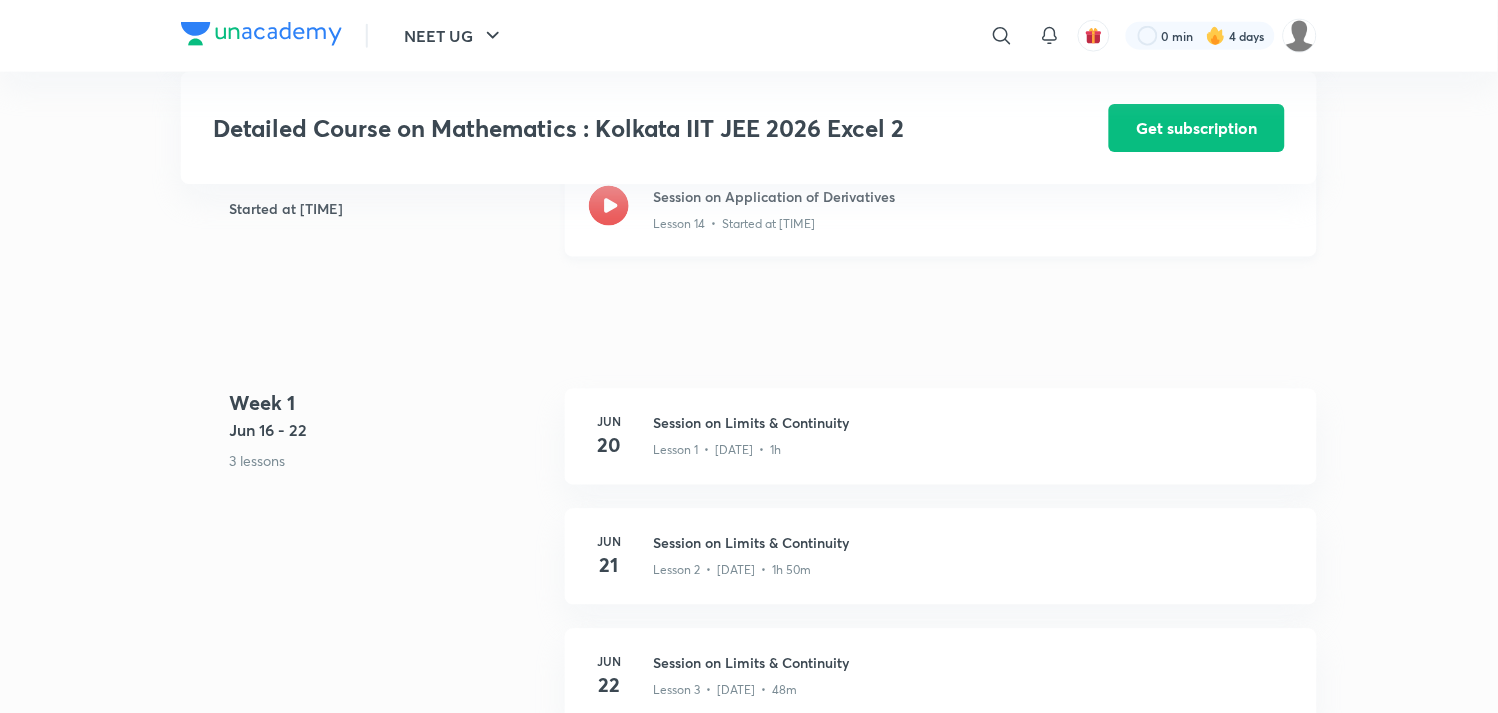 click 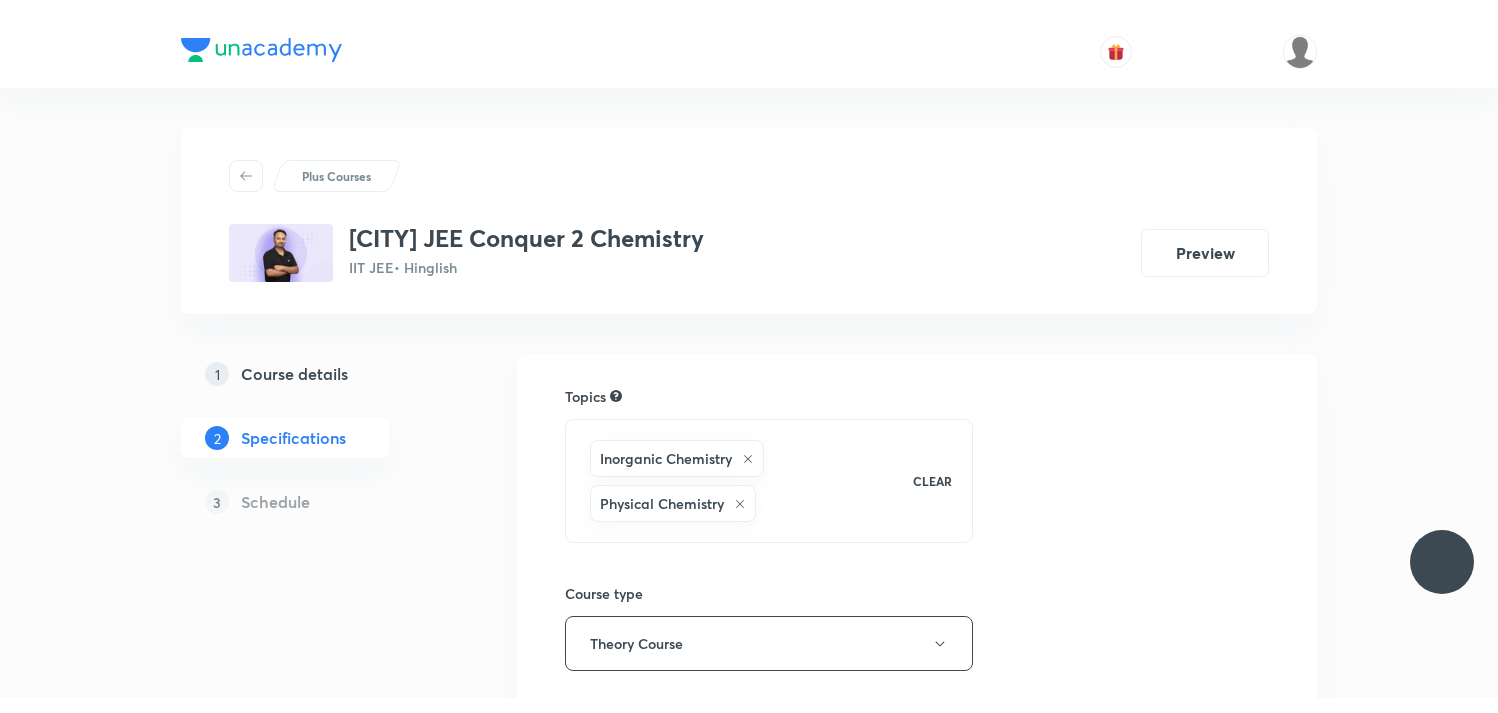 scroll, scrollTop: 0, scrollLeft: 0, axis: both 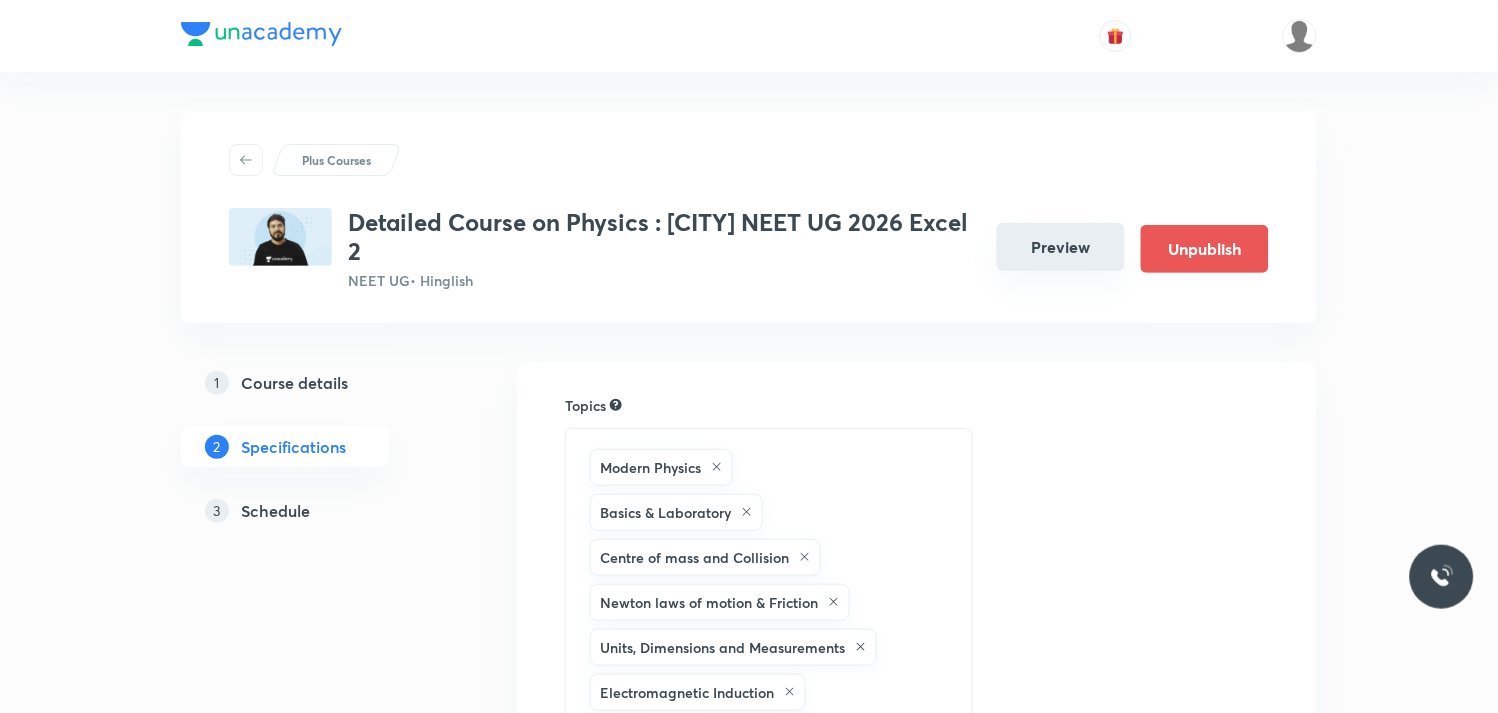 click on "Preview" at bounding box center [1061, 247] 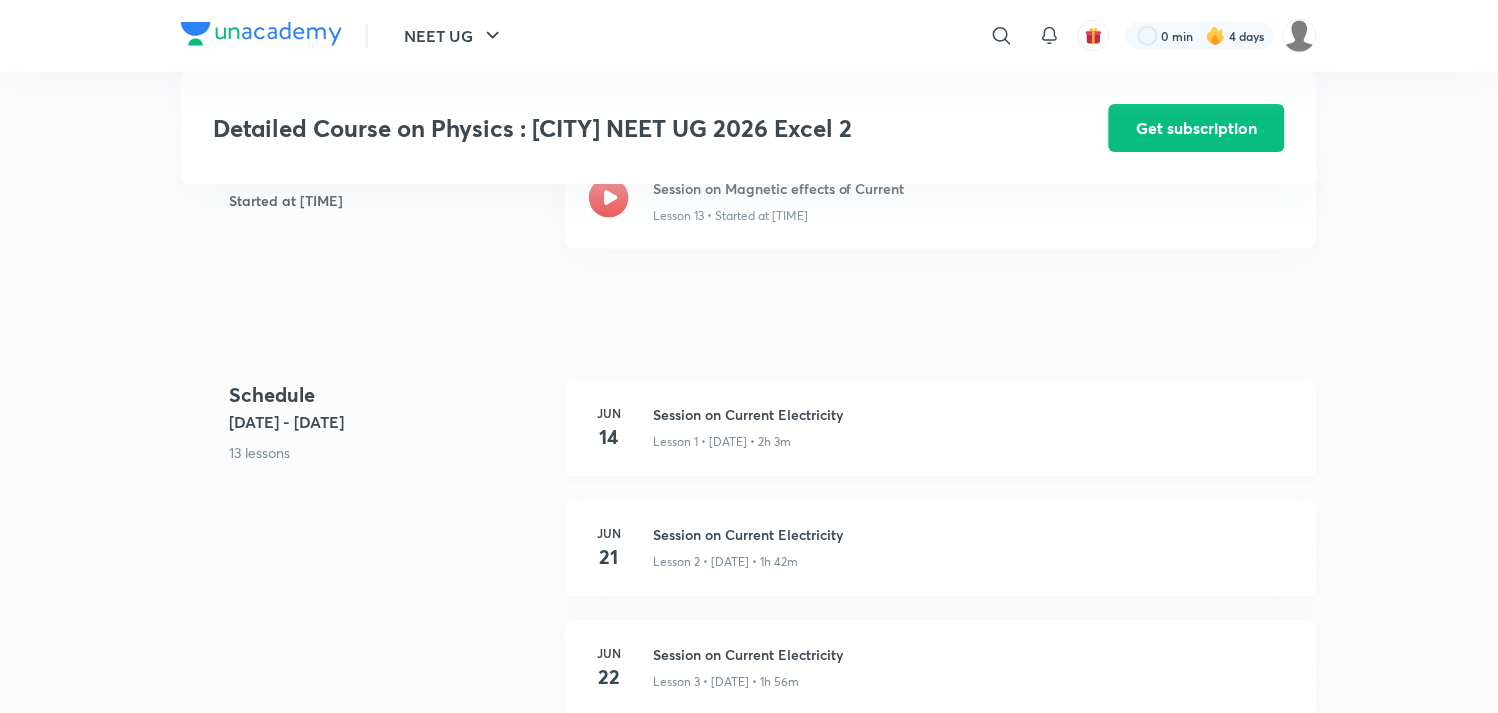 scroll, scrollTop: 555, scrollLeft: 0, axis: vertical 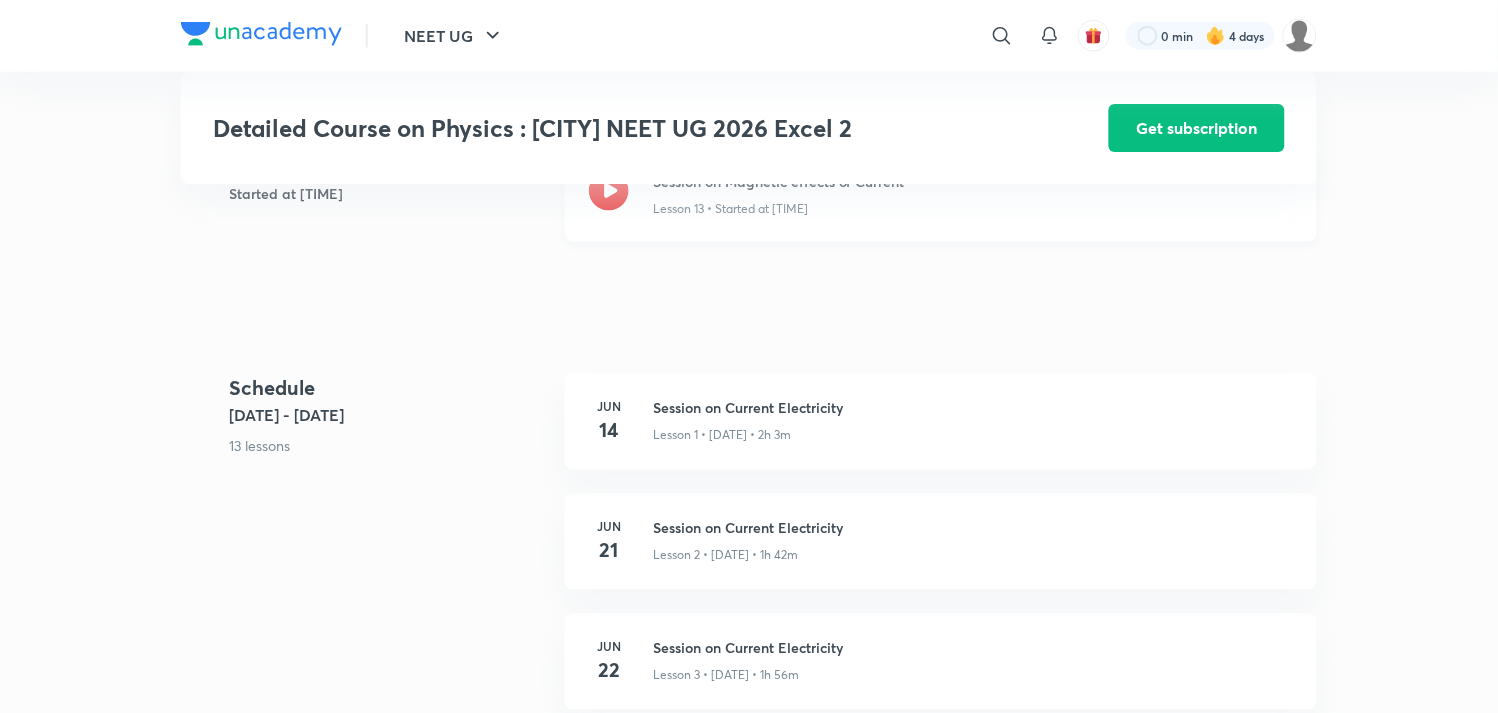 click 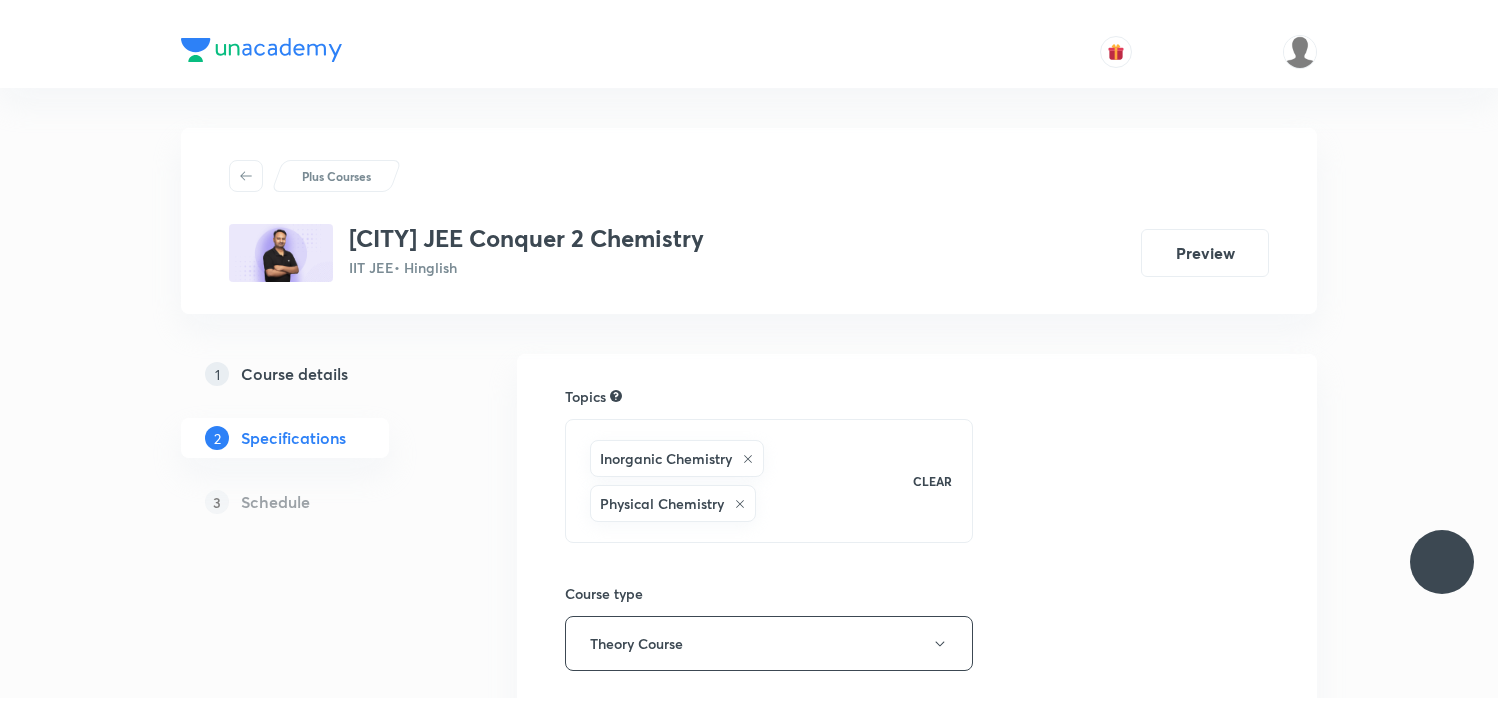 scroll, scrollTop: 0, scrollLeft: 0, axis: both 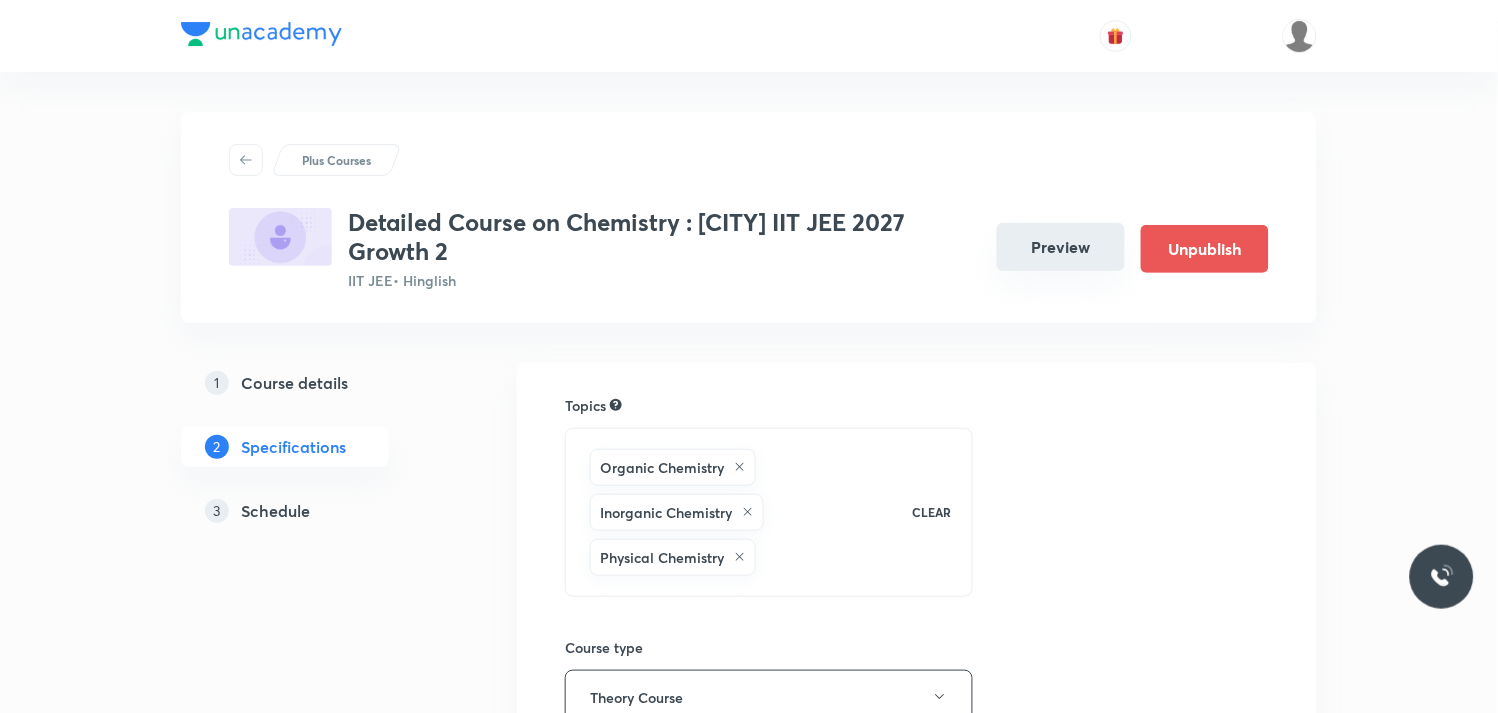 click on "Preview" at bounding box center (1061, 247) 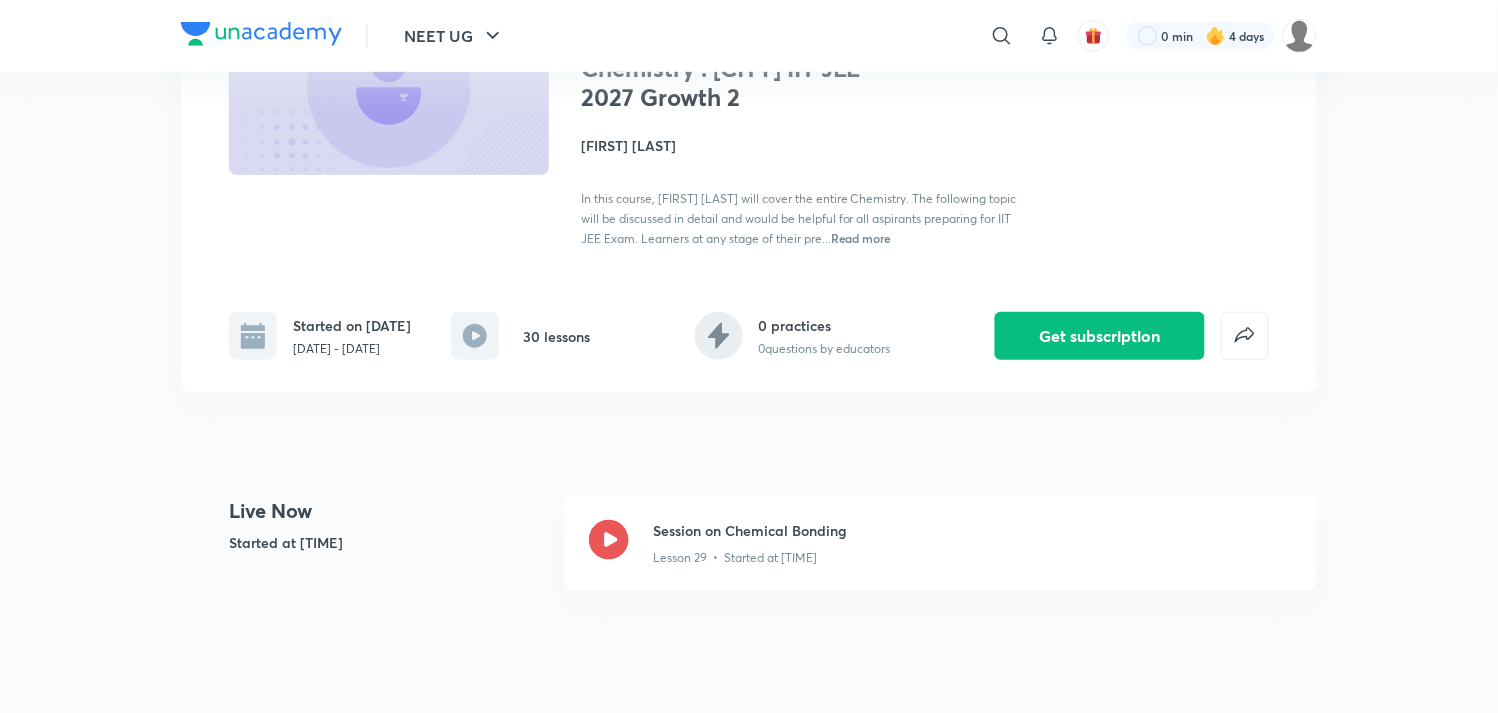 scroll, scrollTop: 222, scrollLeft: 0, axis: vertical 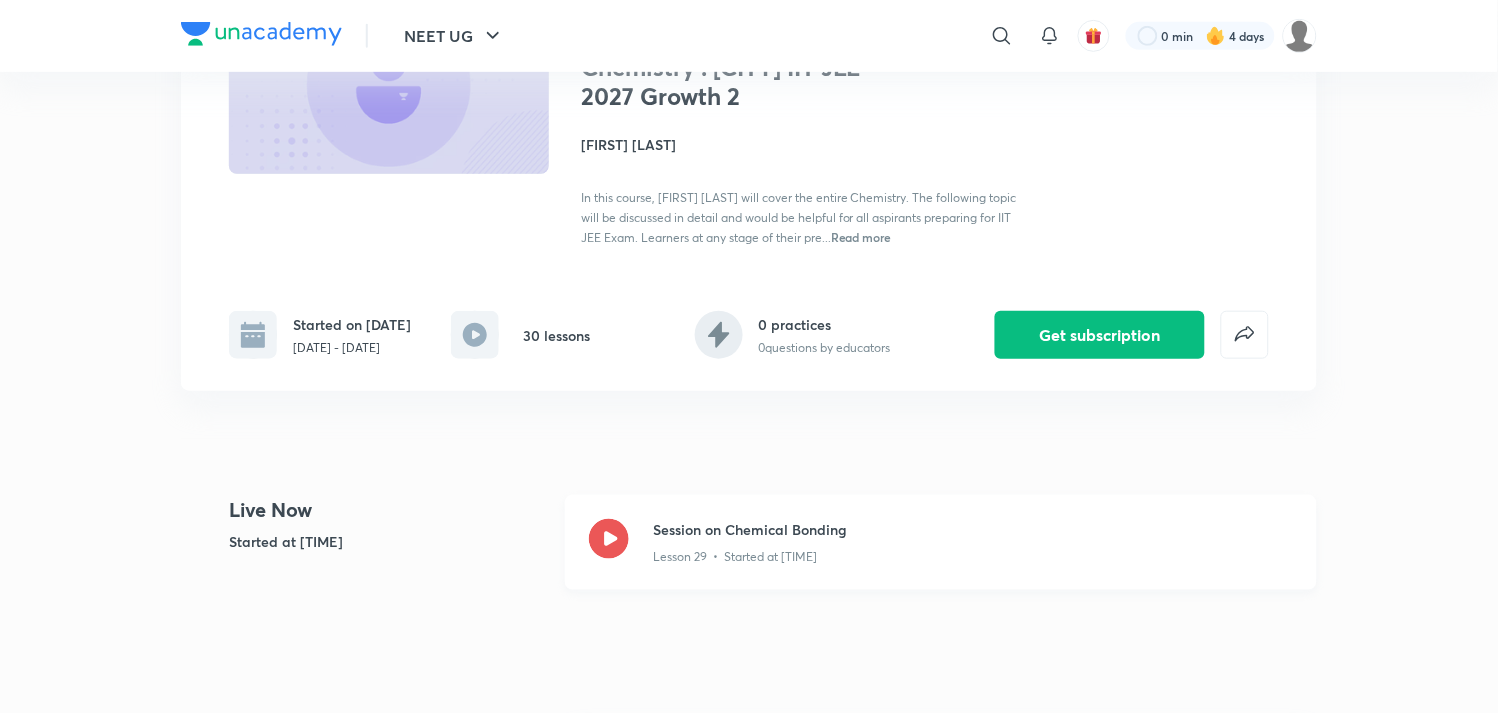 click 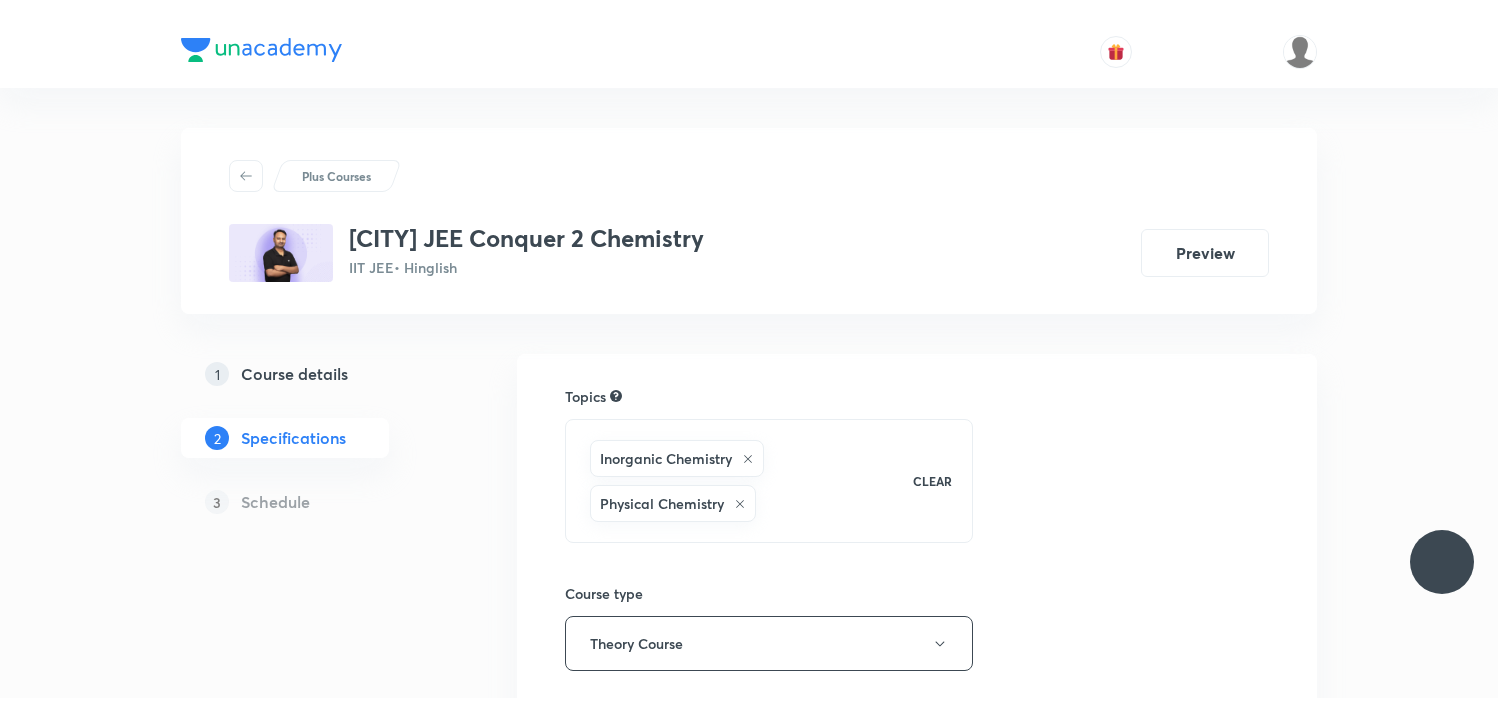 scroll, scrollTop: 0, scrollLeft: 0, axis: both 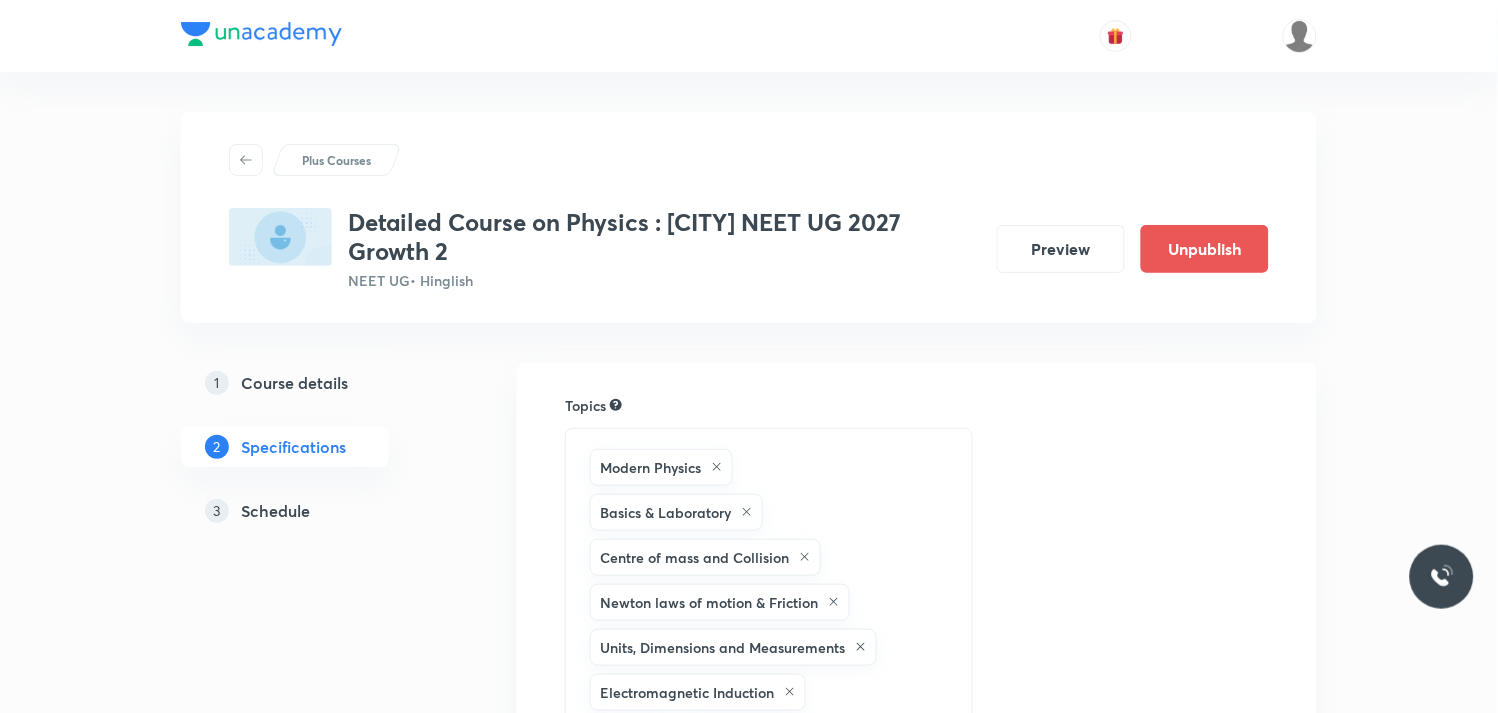 click on "Preview" at bounding box center (1061, 249) 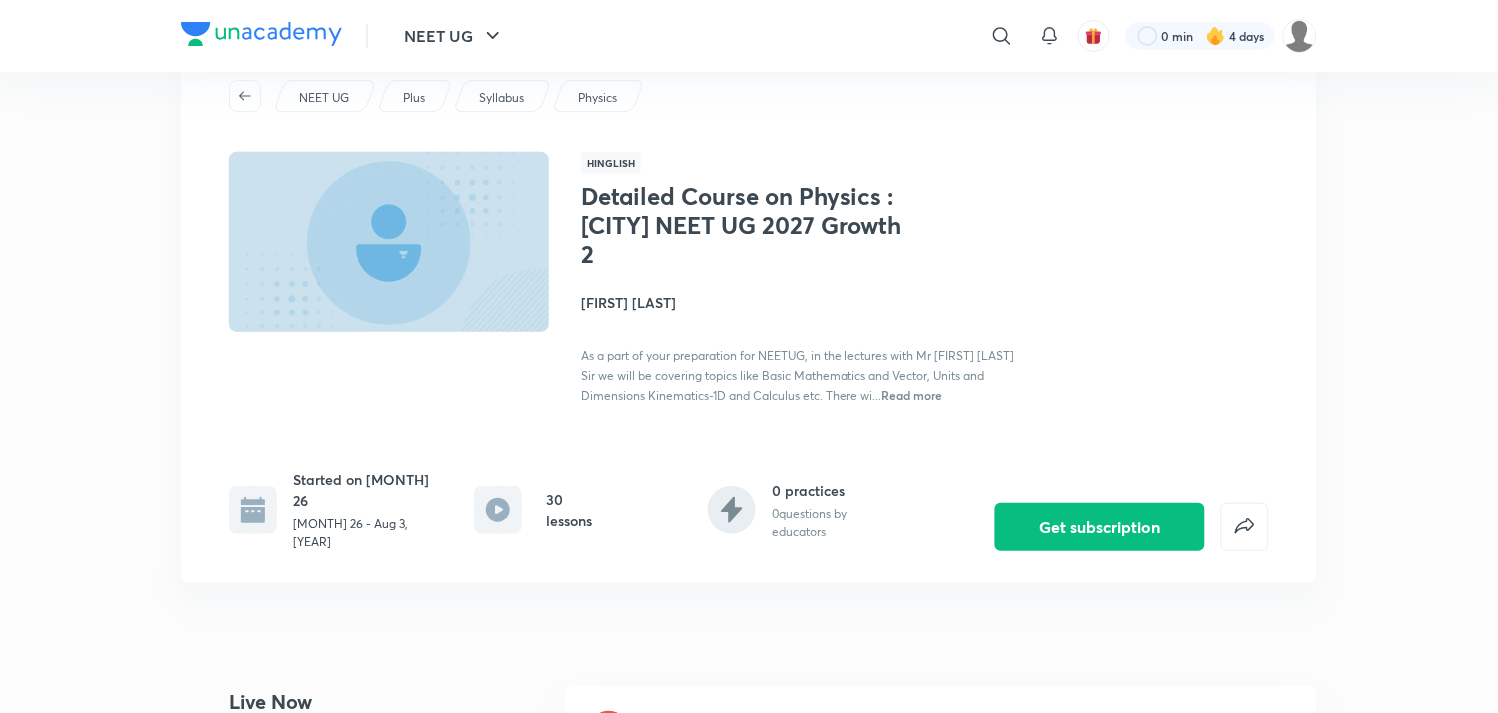scroll, scrollTop: 111, scrollLeft: 0, axis: vertical 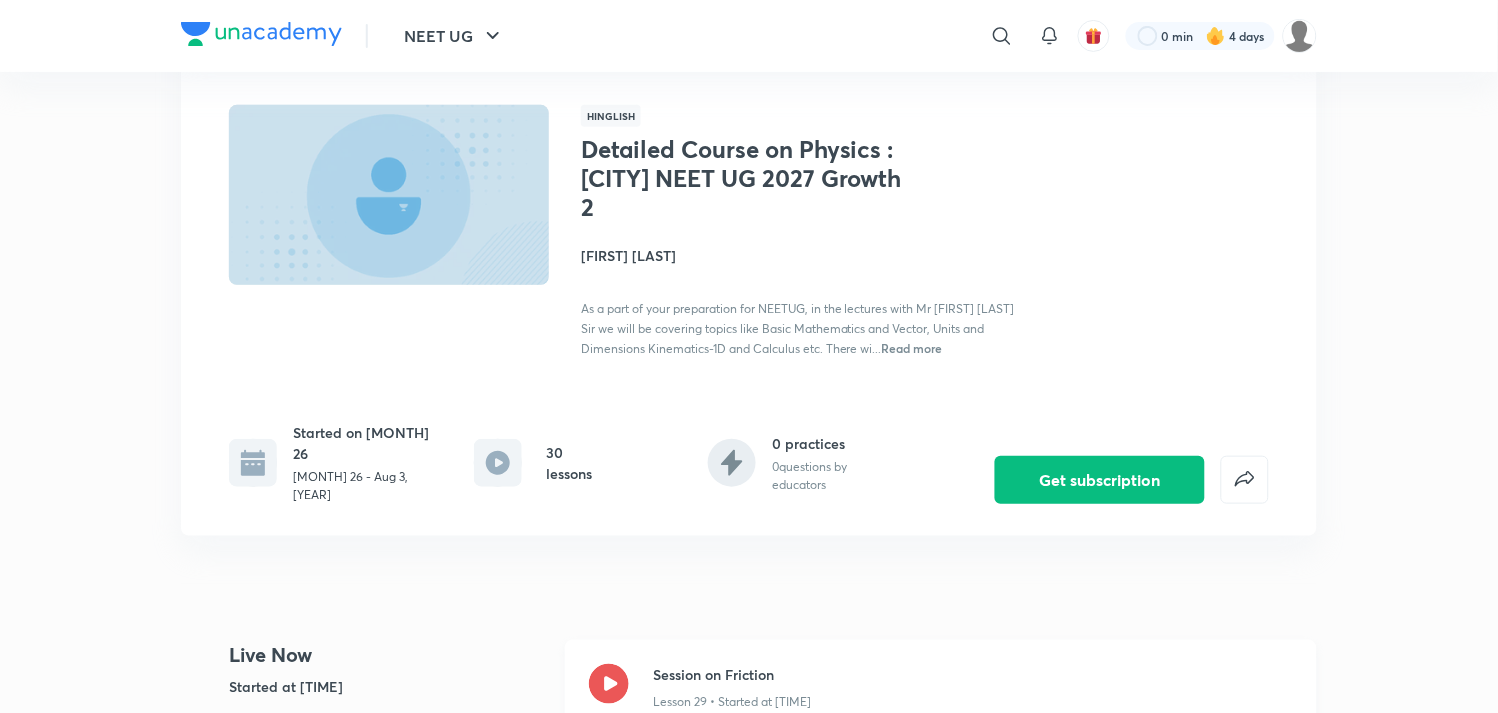 click 